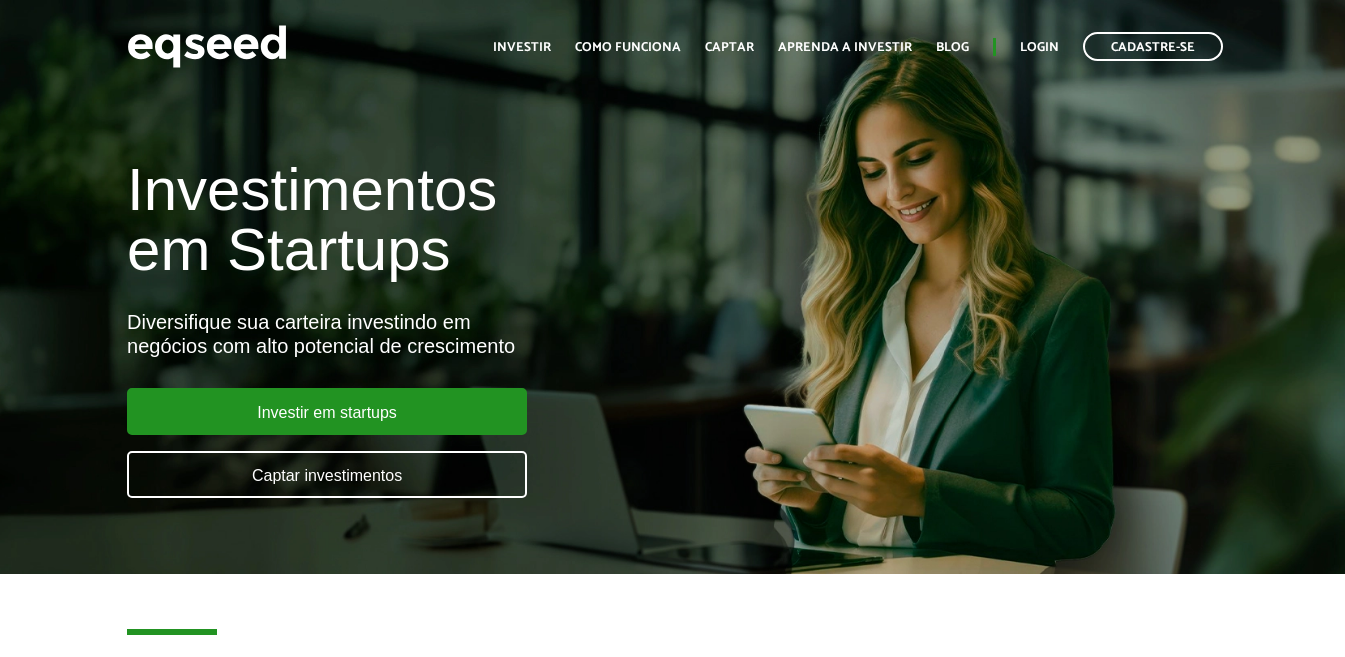 click on "Login" at bounding box center [1039, 47] 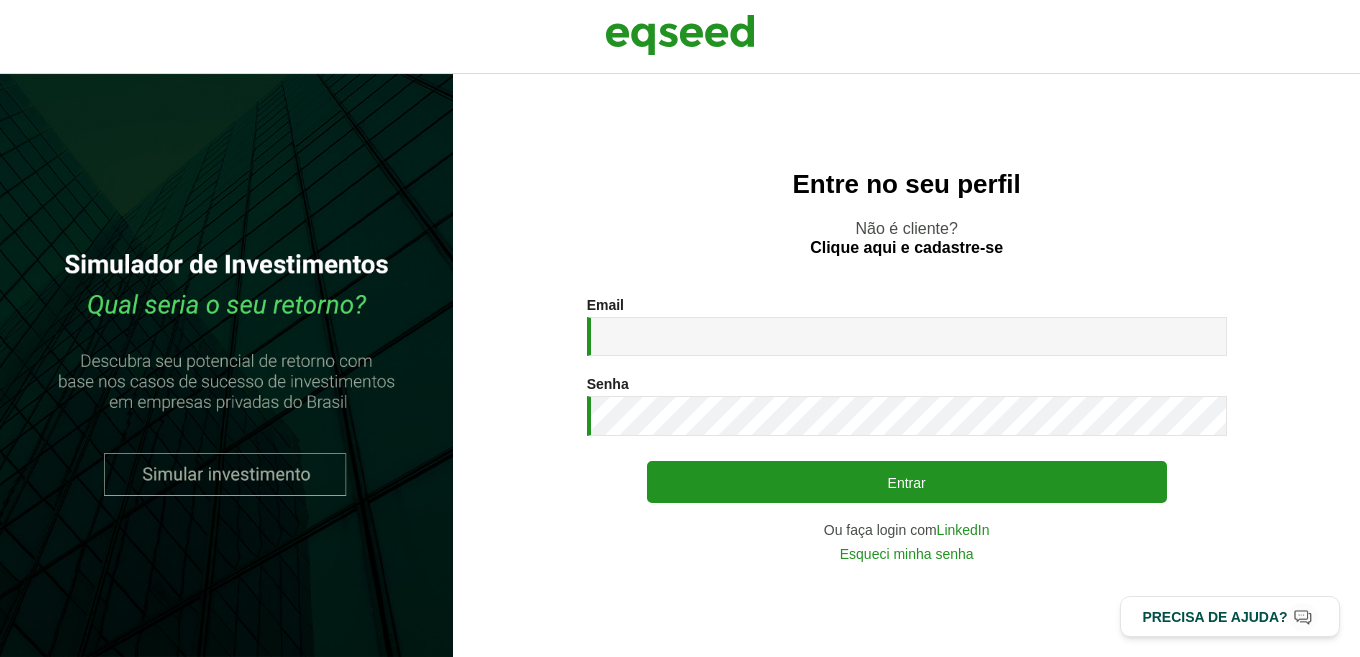 scroll, scrollTop: 0, scrollLeft: 0, axis: both 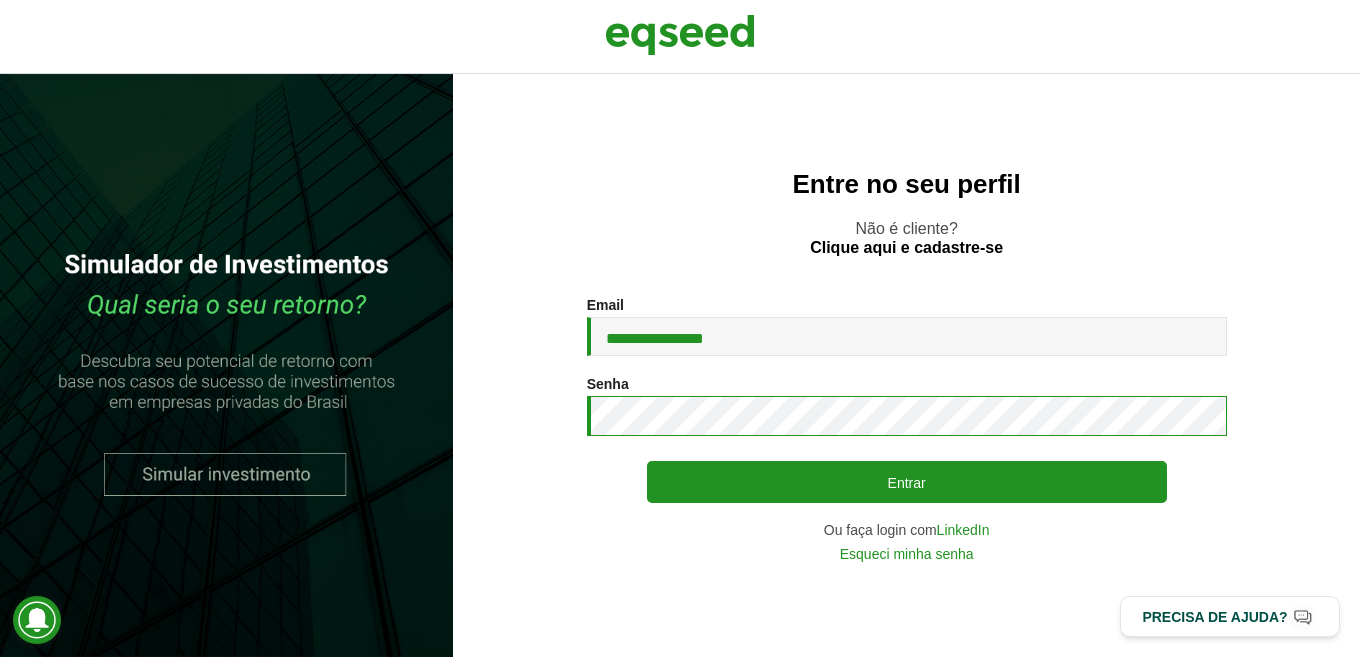 click on "Entrar" at bounding box center [907, 482] 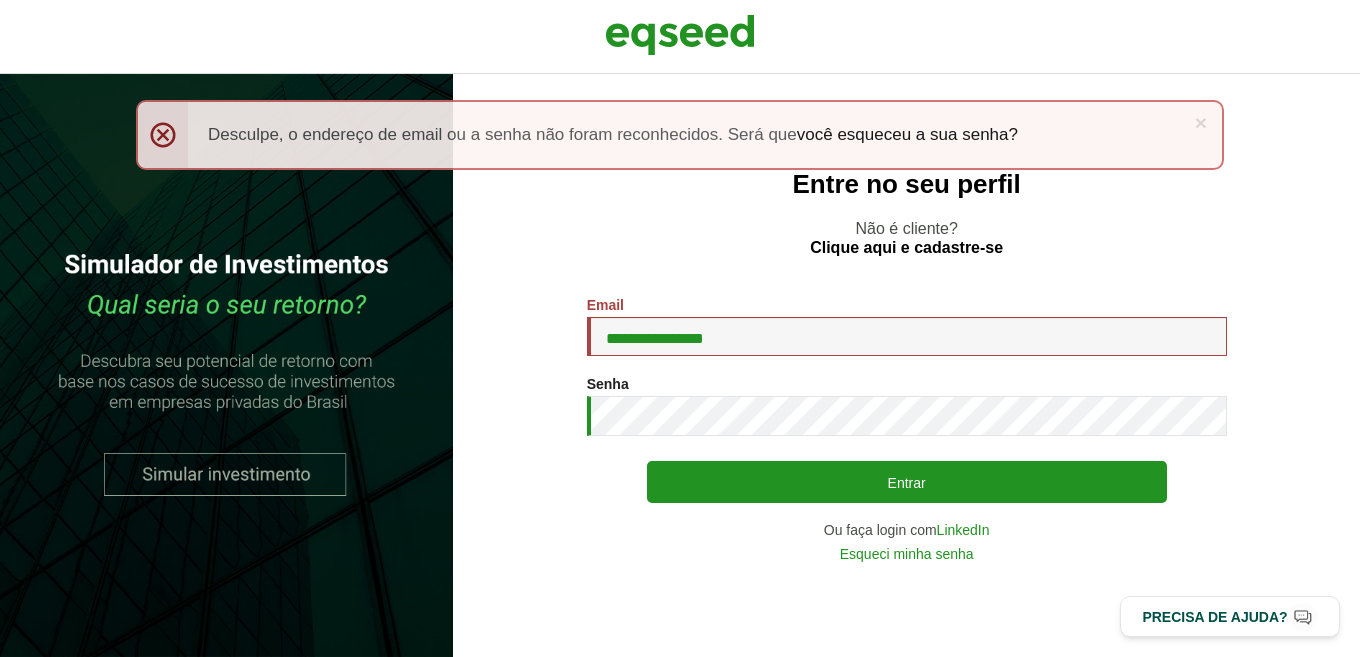 scroll, scrollTop: 0, scrollLeft: 0, axis: both 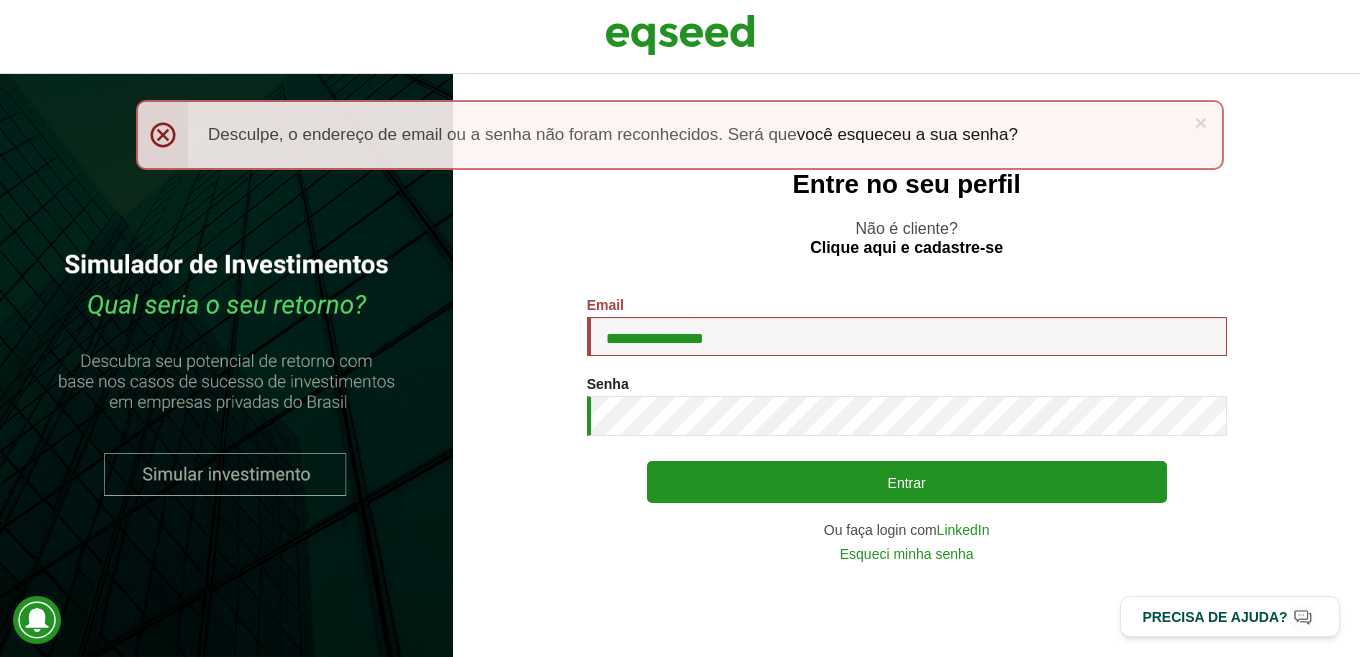 click on "Entrar" at bounding box center (907, 482) 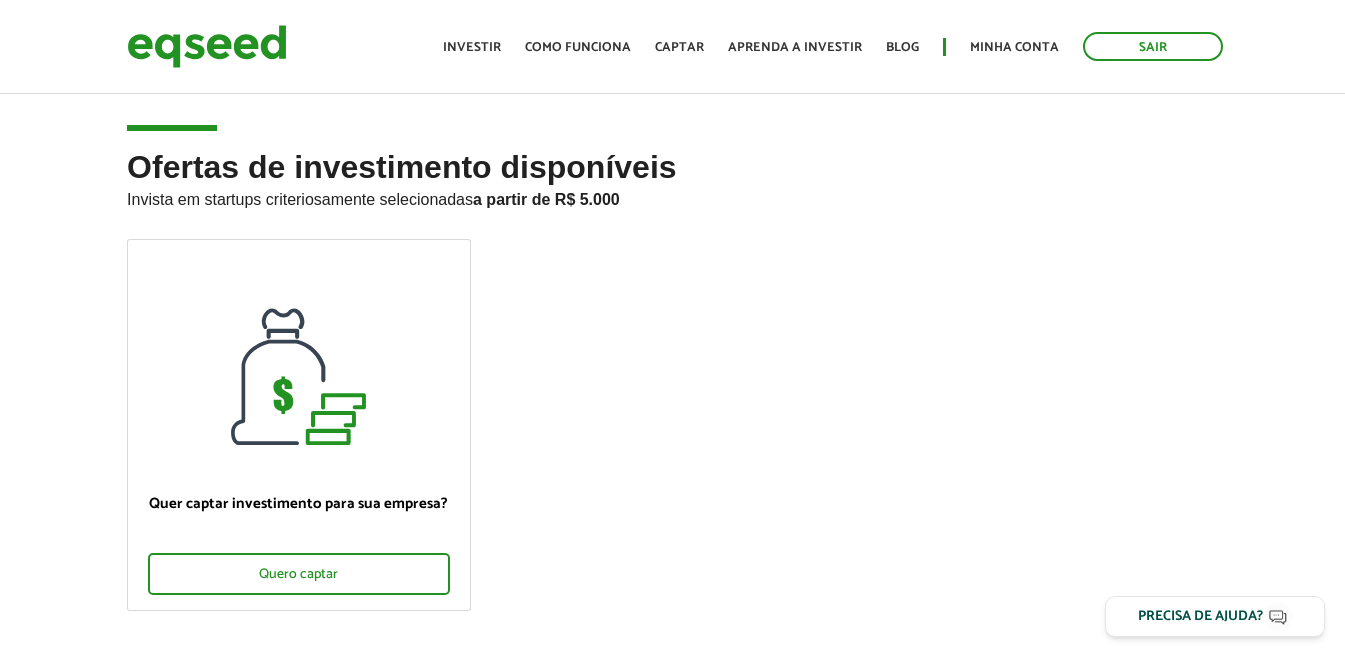 scroll, scrollTop: 0, scrollLeft: 0, axis: both 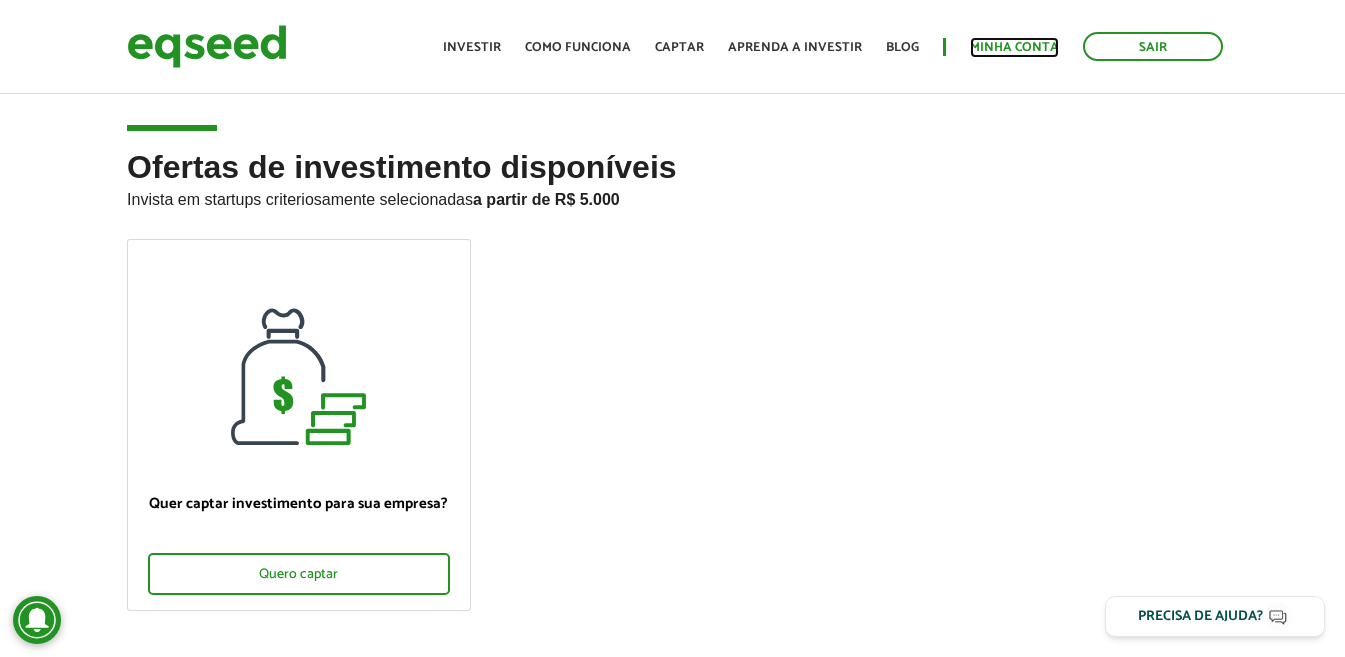 click on "Minha conta" at bounding box center [1014, 47] 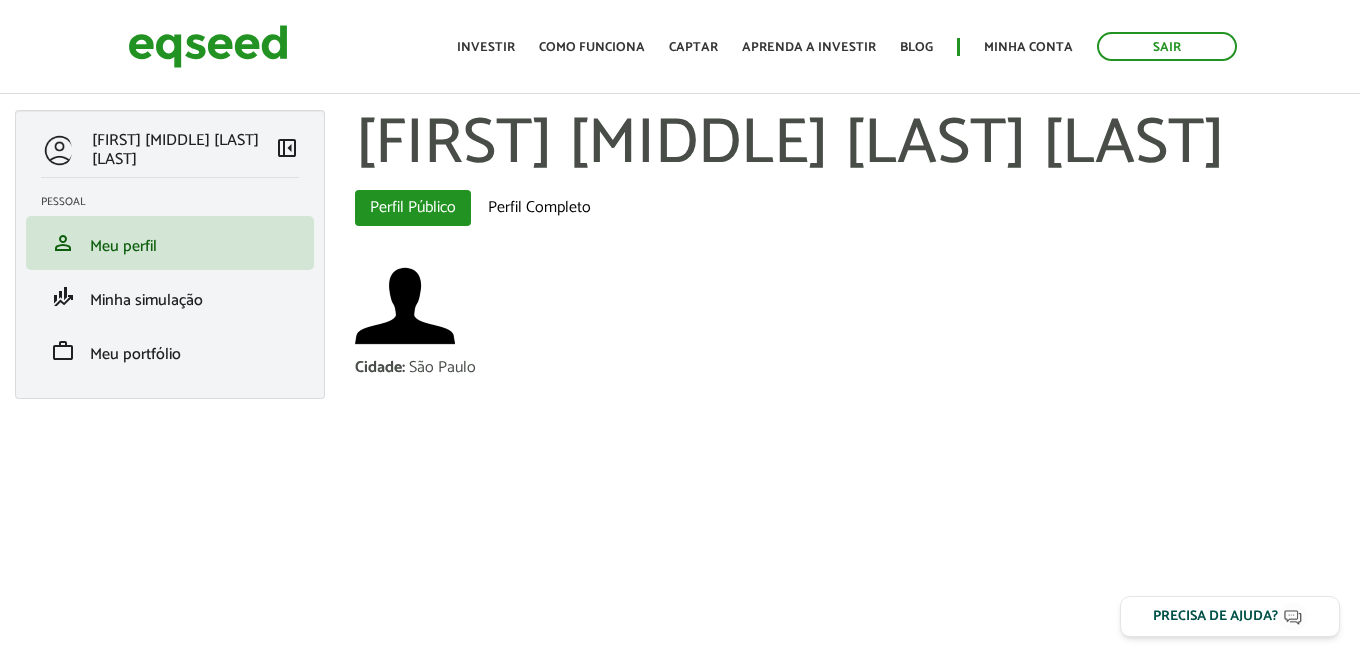 scroll, scrollTop: 0, scrollLeft: 0, axis: both 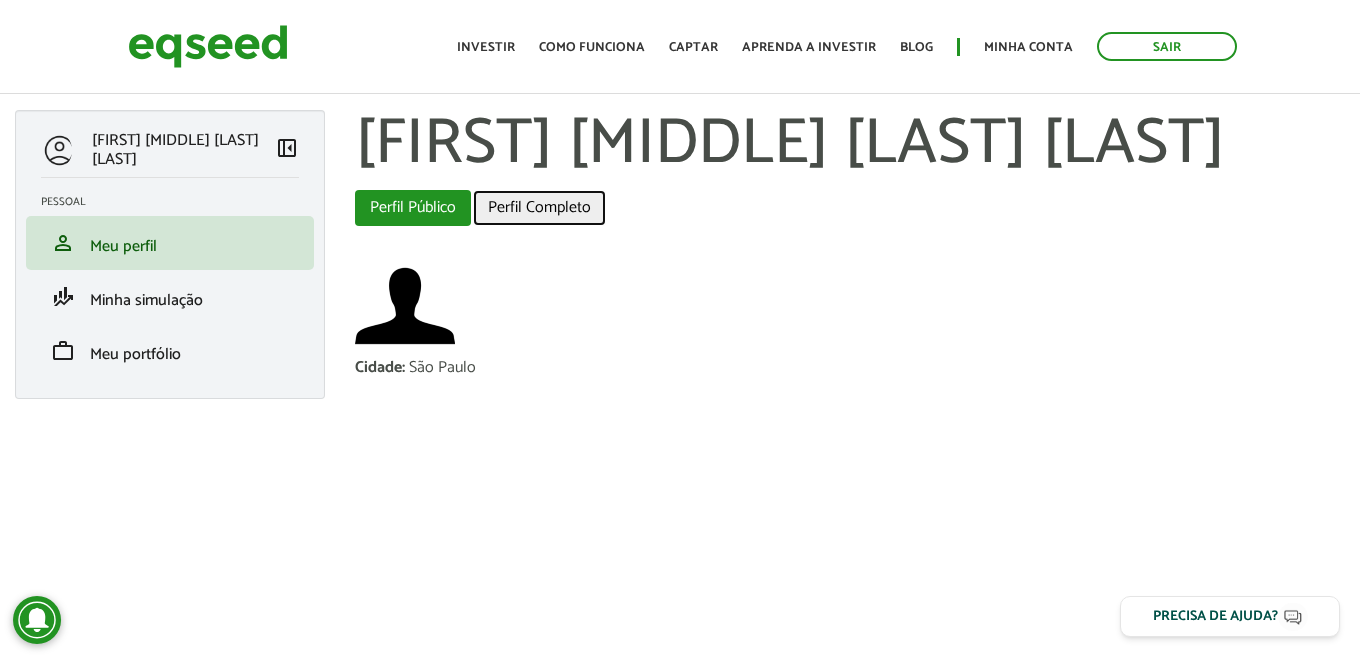click on "Perfil Completo" at bounding box center [539, 208] 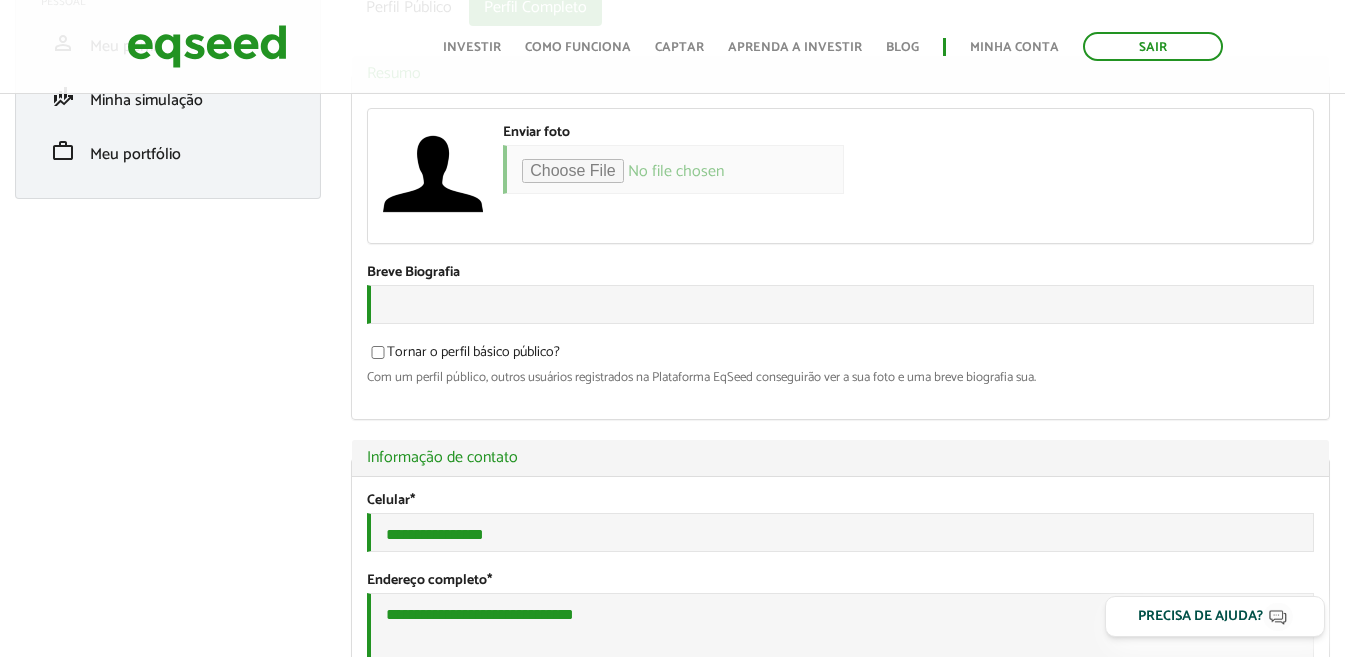 scroll, scrollTop: 200, scrollLeft: 0, axis: vertical 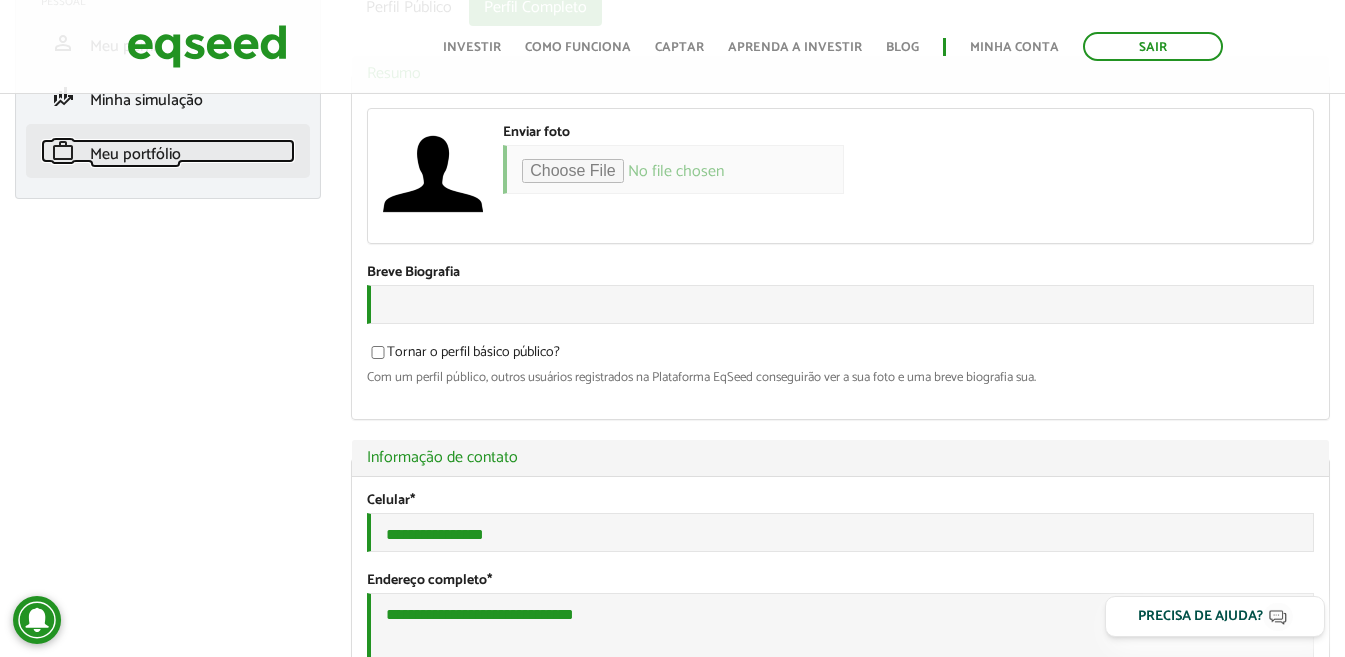 click on "Meu portfólio" at bounding box center (135, 154) 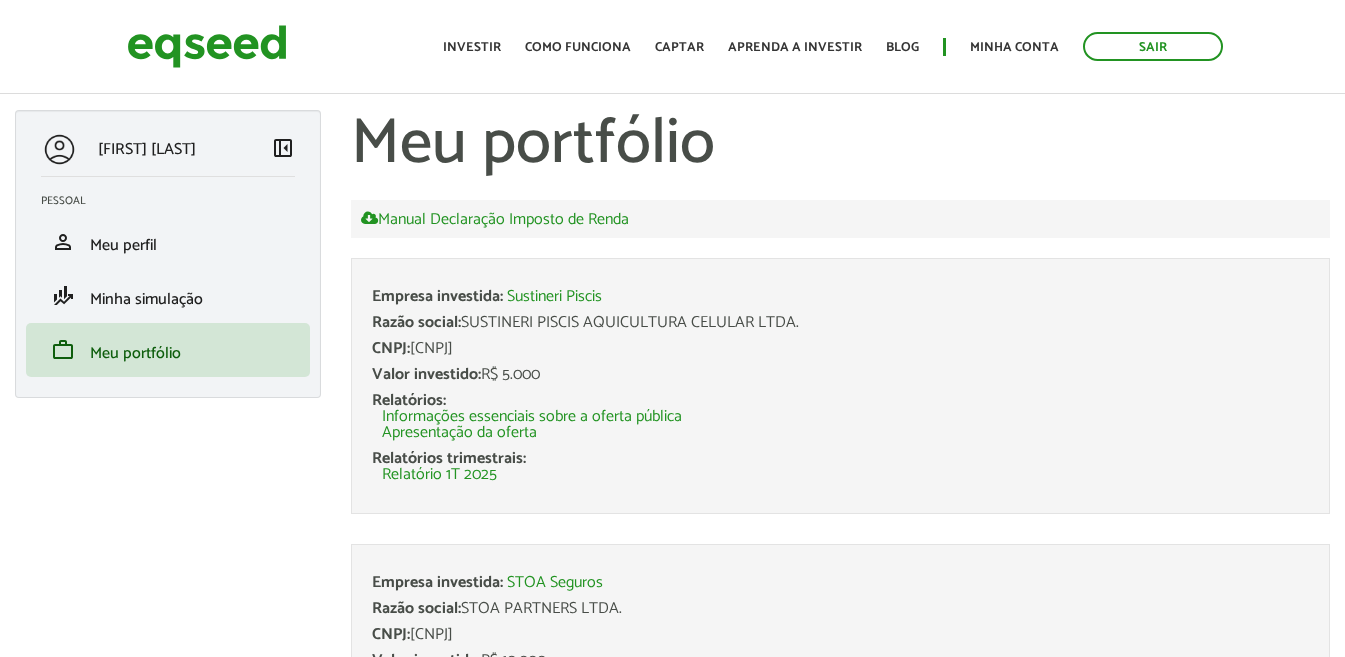 scroll, scrollTop: 0, scrollLeft: 0, axis: both 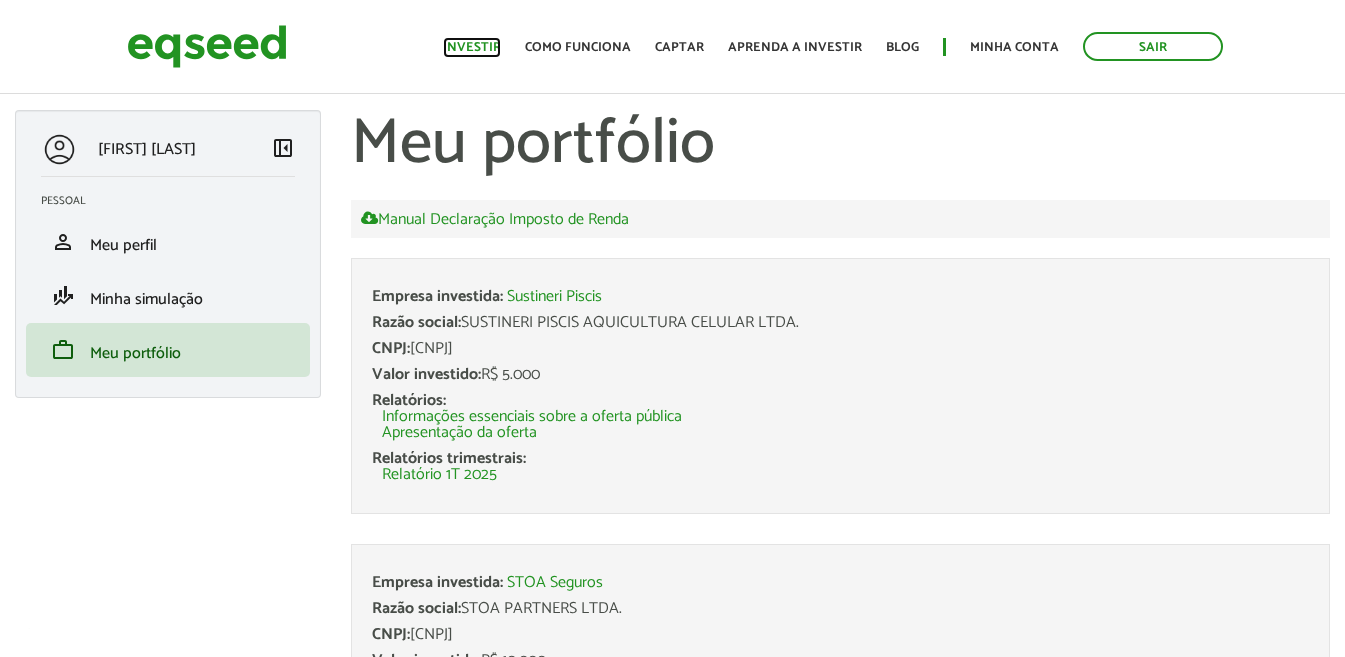 click on "Investir" at bounding box center (472, 47) 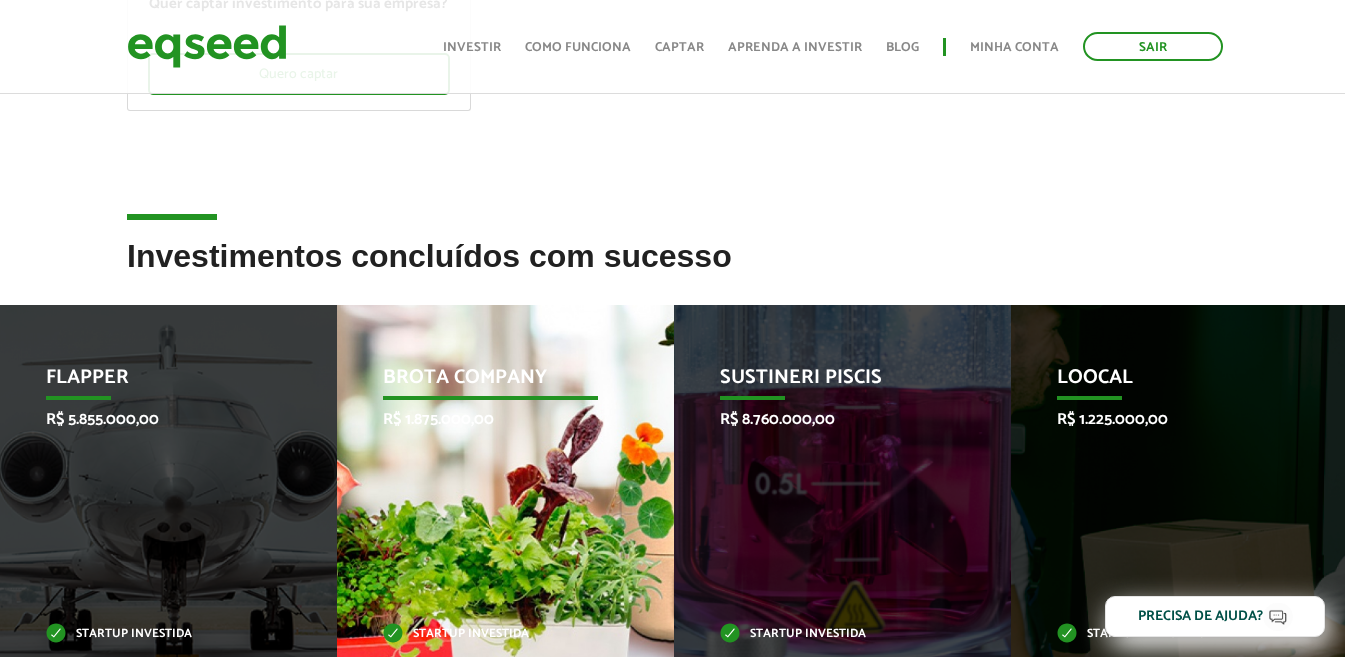 scroll, scrollTop: 500, scrollLeft: 0, axis: vertical 